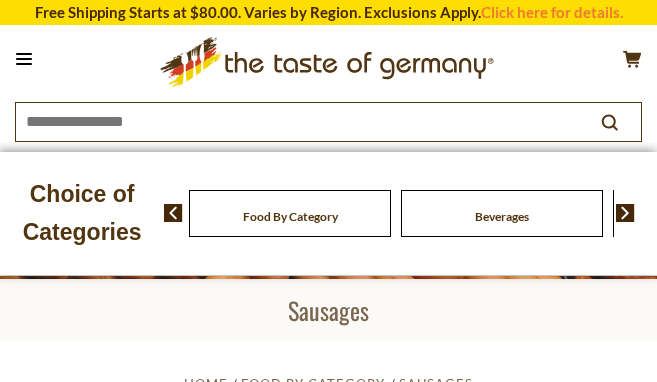scroll, scrollTop: 0, scrollLeft: 0, axis: both 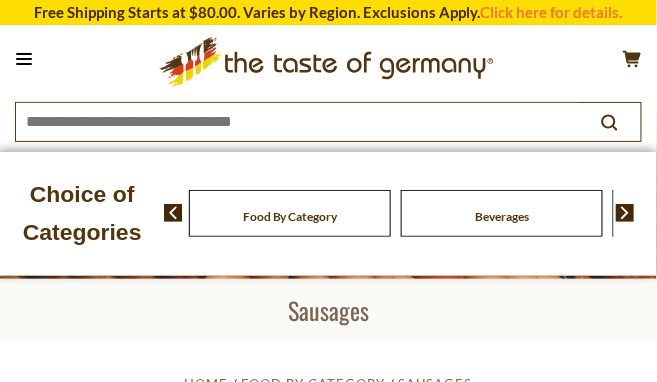 click at bounding box center (625, 213) 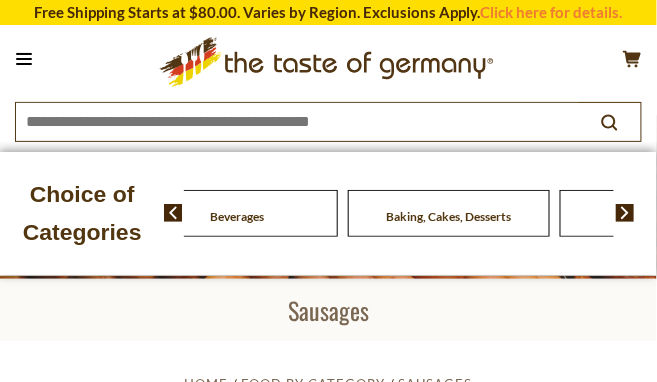 click at bounding box center [625, 213] 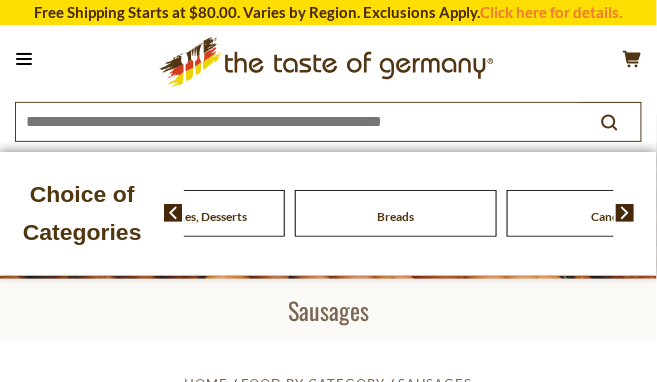 click at bounding box center (625, 213) 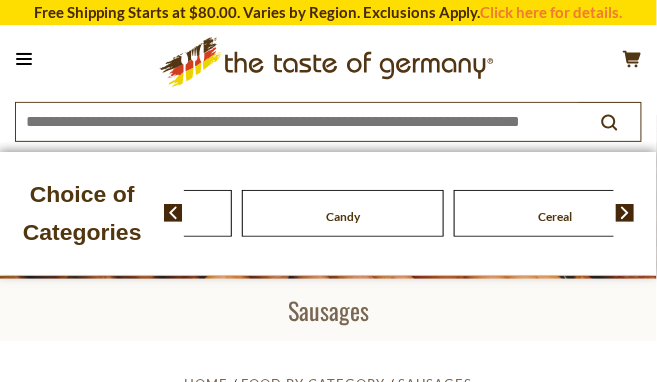 click at bounding box center (625, 213) 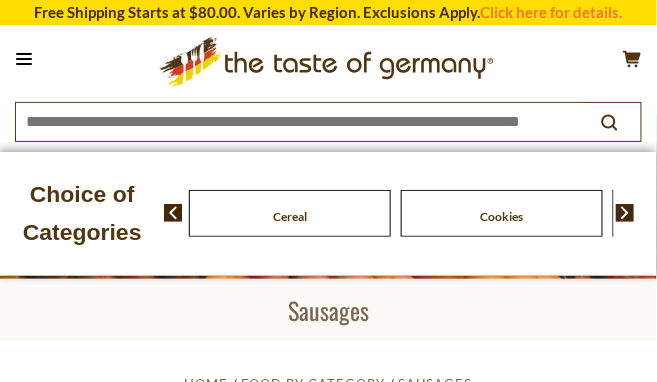 click at bounding box center (625, 213) 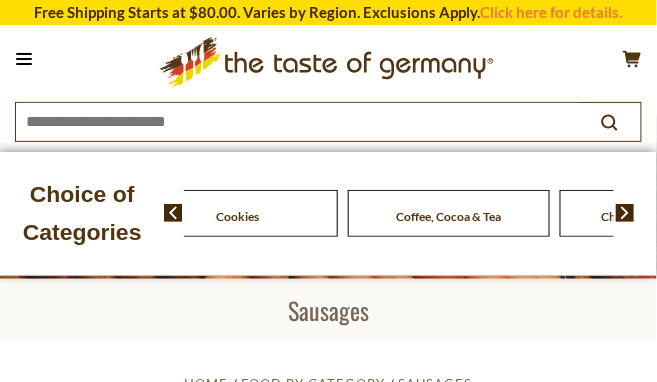 click at bounding box center (625, 213) 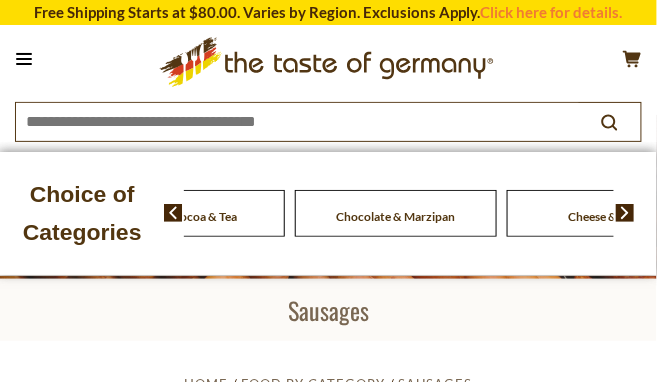 click at bounding box center (625, 213) 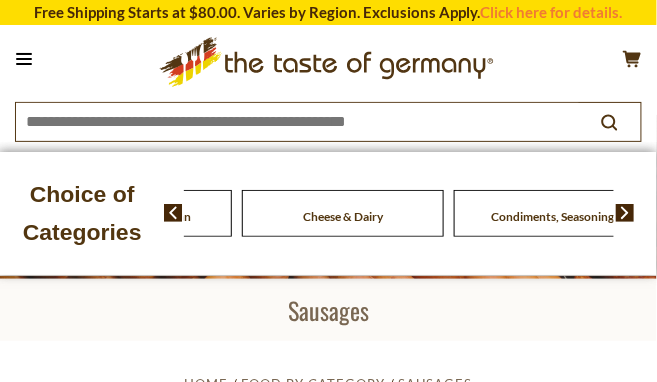 click at bounding box center [625, 213] 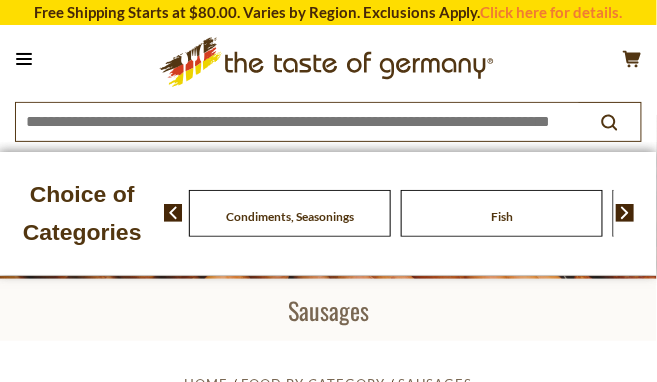 click on "Condiments, Seasonings" at bounding box center (290, 216) 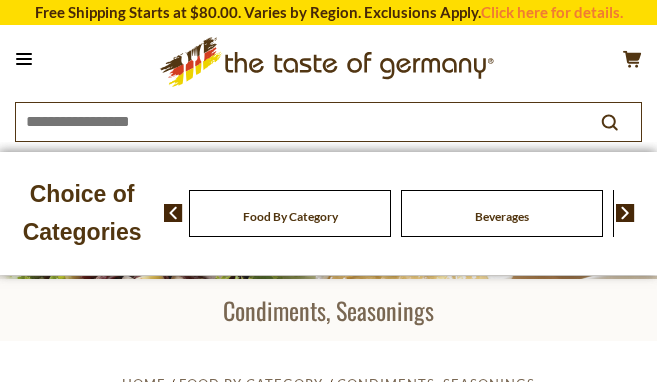 scroll, scrollTop: 0, scrollLeft: 0, axis: both 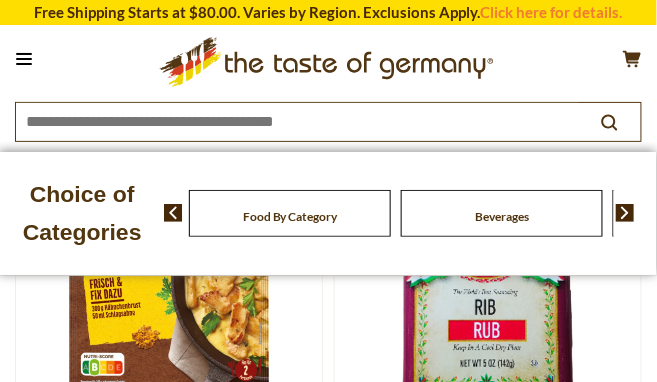 click on "star
arrow-up
arrow-left
arrow-right
close
arrow-down
search
check-mark
plus
minus
avatar
calendar
delete
edit
phone
spinner8
Free Shipping Starts at $80.00. Varies by Region. Exclusions Apply.  Click here for details.
Questions?  800-881-6419
MON - FRI, 9:00AM - 5:00PM (EST)" at bounding box center (328, 5654) 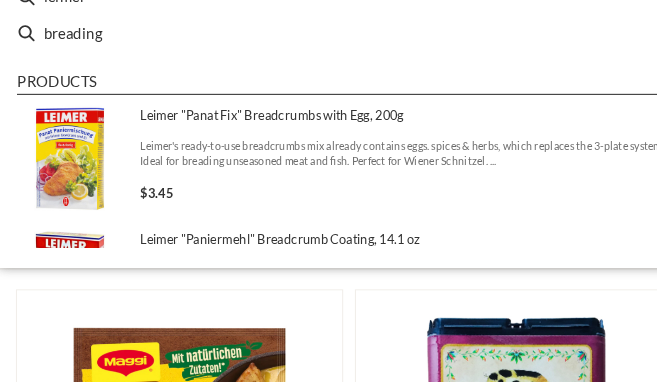 scroll, scrollTop: 0, scrollLeft: 0, axis: both 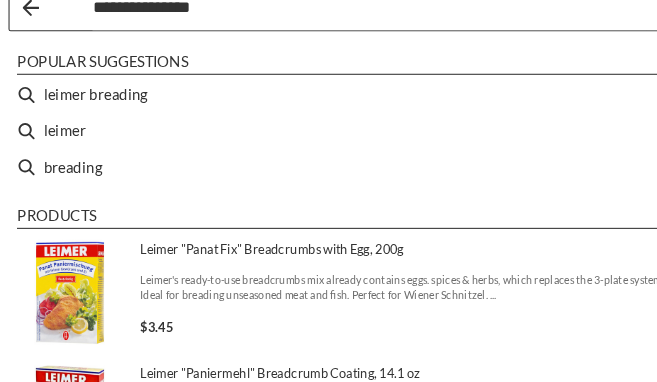 click on "**********" at bounding box center (347, 30) 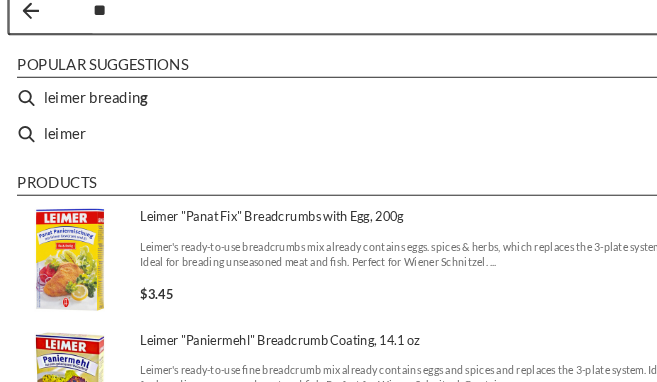 type on "*" 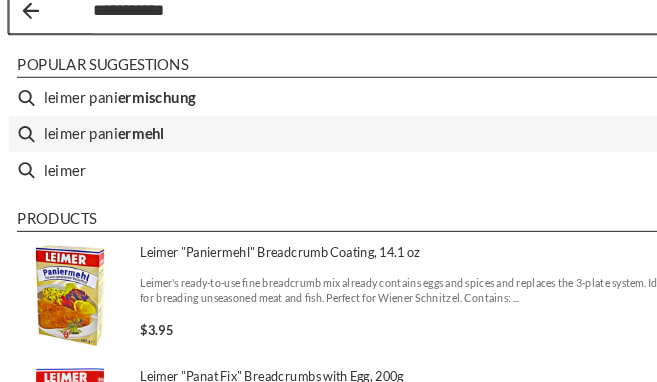type on "**********" 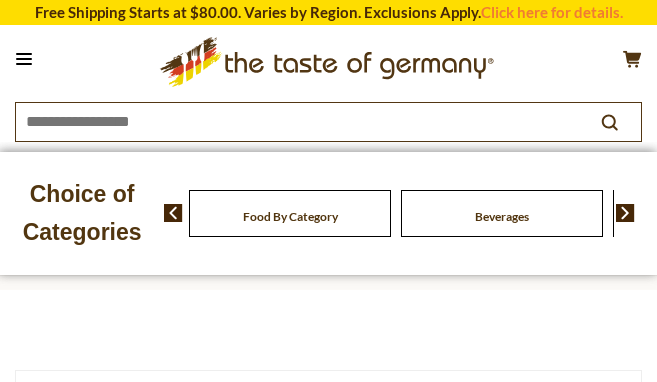 scroll, scrollTop: 0, scrollLeft: 0, axis: both 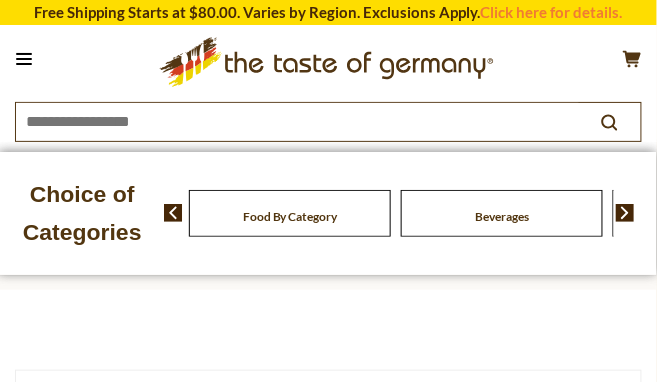 type on "**********" 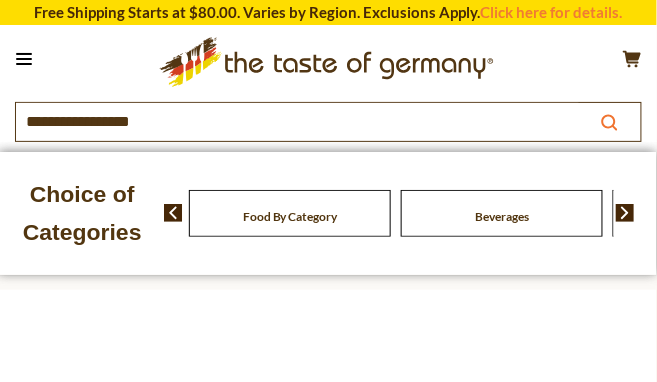 click on "search_icon" 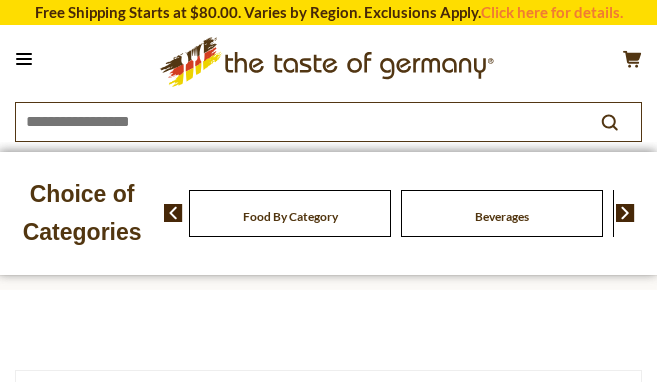 scroll, scrollTop: 0, scrollLeft: 0, axis: both 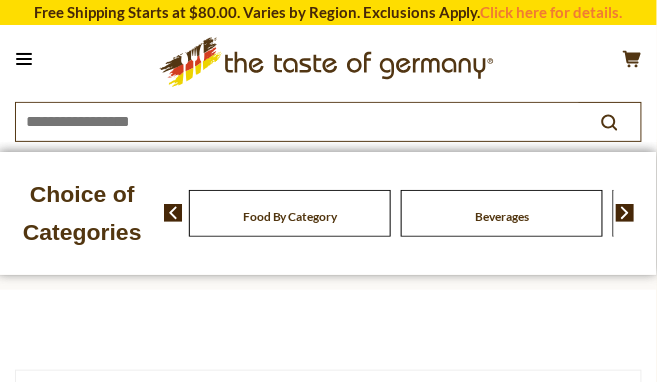 type on "**********" 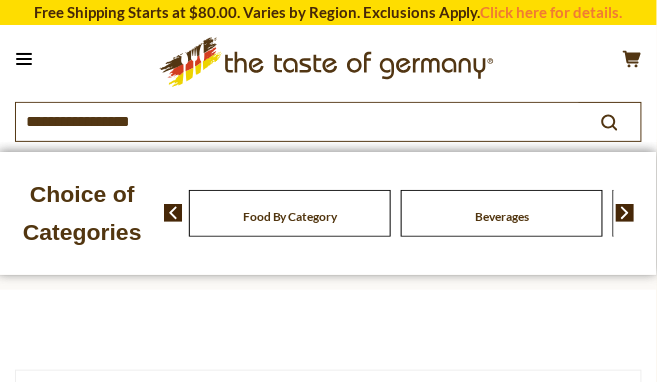 scroll, scrollTop: 0, scrollLeft: 0, axis: both 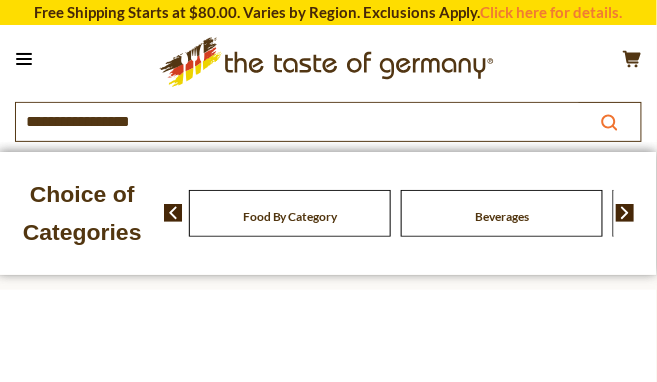 click on "search_icon" 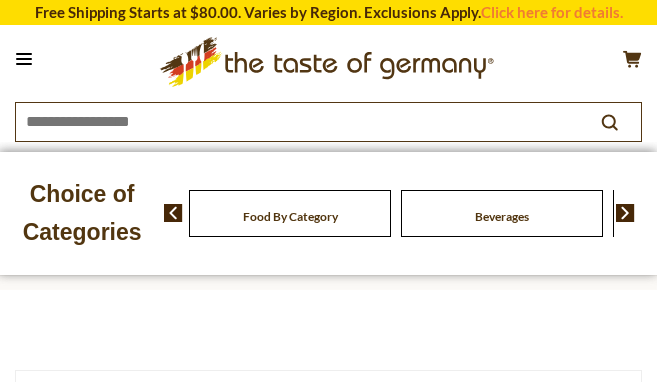 scroll, scrollTop: 0, scrollLeft: 0, axis: both 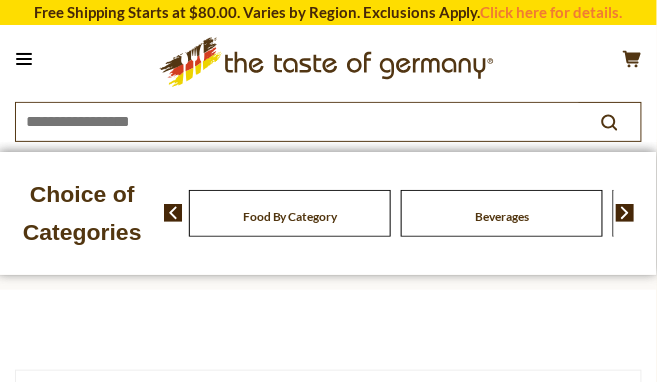 type on "**********" 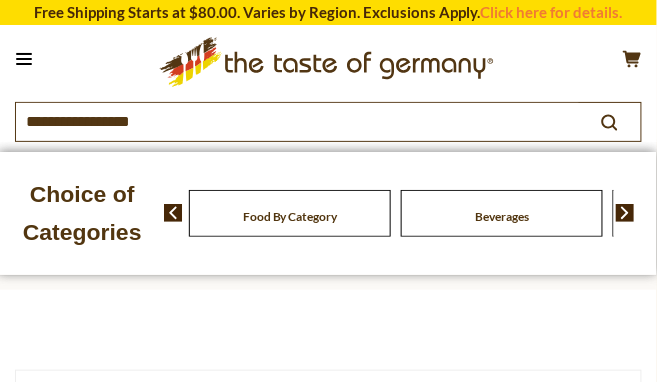 scroll, scrollTop: 0, scrollLeft: 0, axis: both 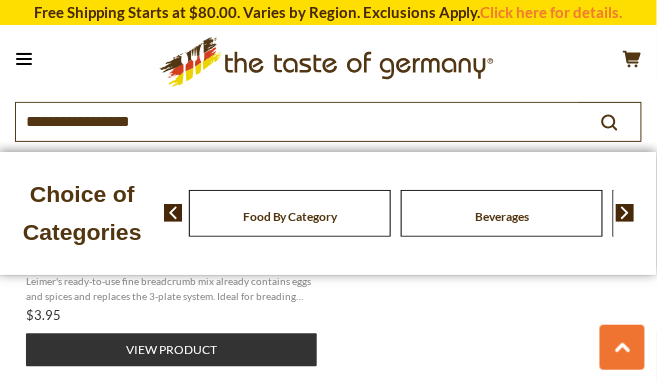 click on "View product" at bounding box center (171, 350) 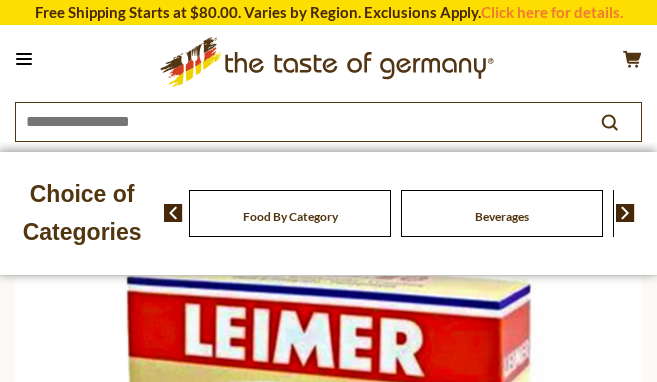 scroll, scrollTop: 0, scrollLeft: 0, axis: both 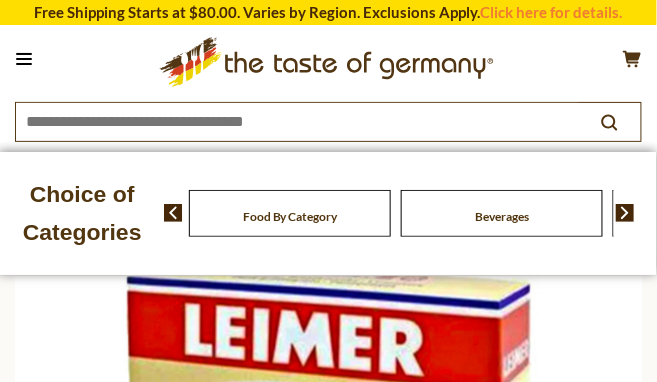 drag, startPoint x: 620, startPoint y: 376, endPoint x: 293, endPoint y: 250, distance: 350.43546 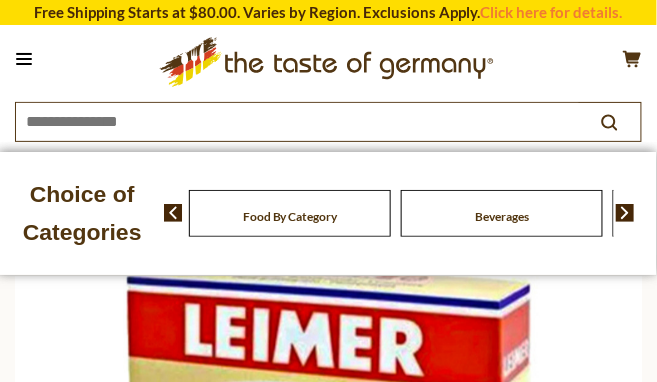 click on "Choice of Categories
Food By Category
Beverages
Baking, Cakes, Desserts
Breads
Candy
Cereal
Cookies
Coffee, Cocoa & Tea
Chocolate & Marzipan
Fish" at bounding box center [328, 213] 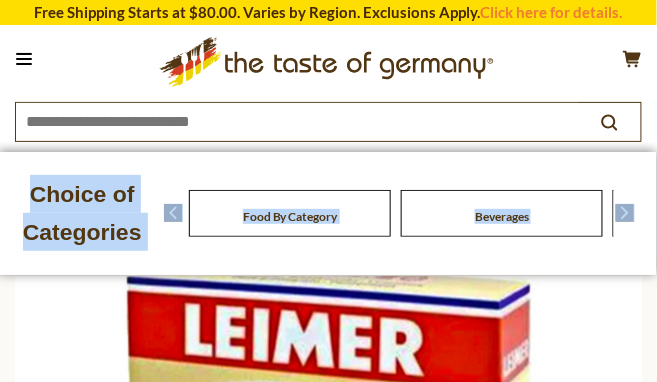 drag, startPoint x: 10, startPoint y: 143, endPoint x: -83, endPoint y: 44, distance: 135.83078 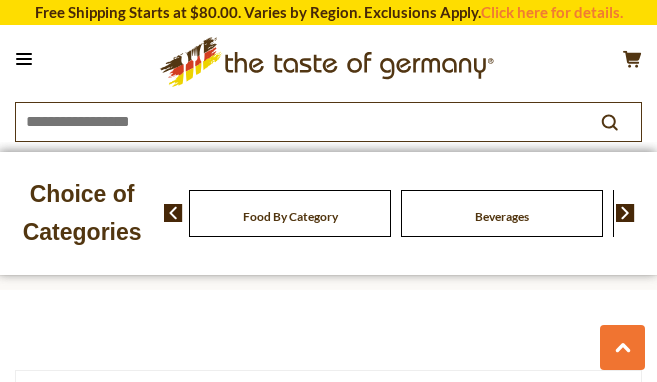 scroll, scrollTop: 418, scrollLeft: 0, axis: vertical 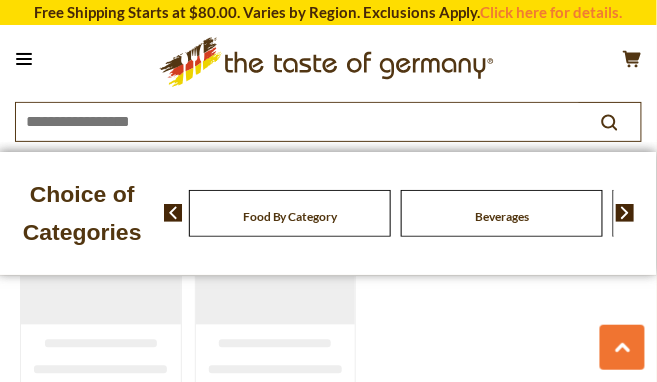 type on "**********" 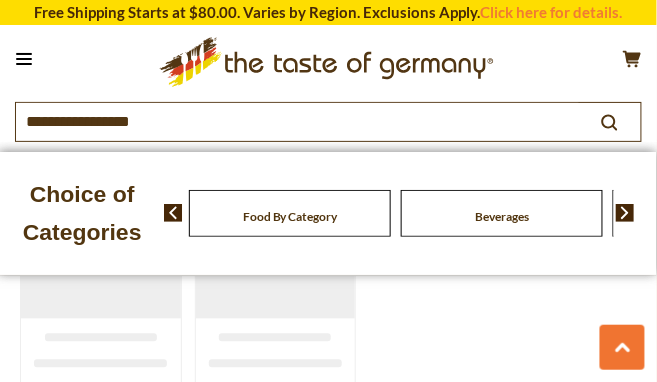 scroll, scrollTop: 0, scrollLeft: 0, axis: both 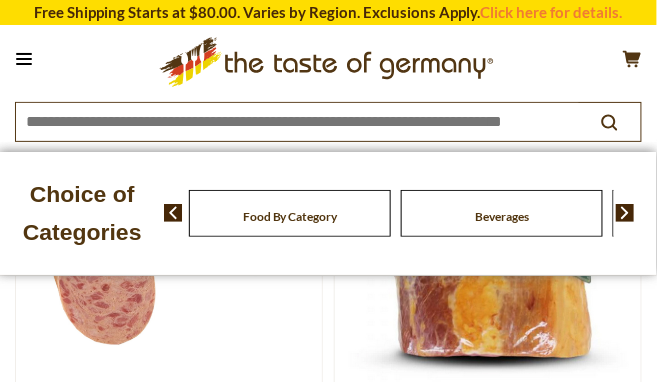 click on "**********" at bounding box center (328, 4632) 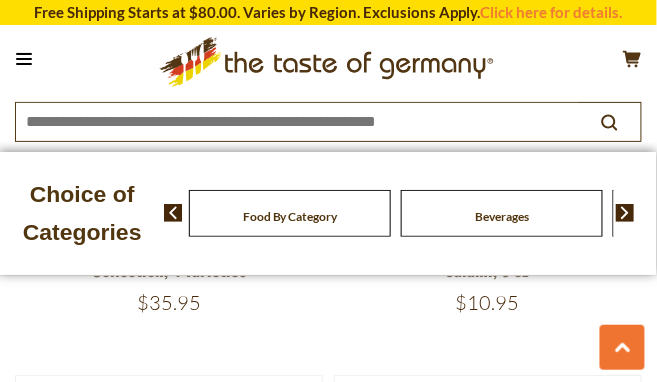 scroll, scrollTop: 1555, scrollLeft: 0, axis: vertical 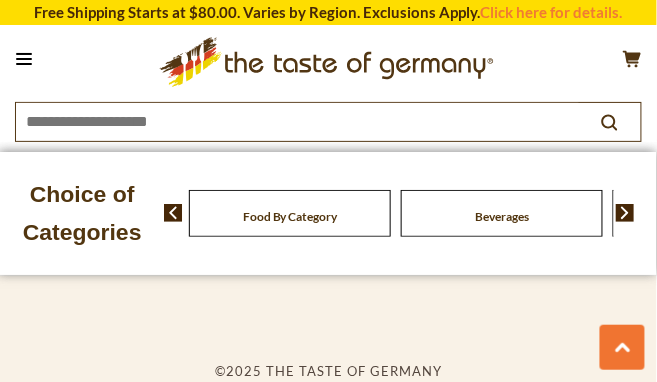 click on "Choice of Categories
Food By Category
Beverages
Baking, Cakes, Desserts
Breads
Candy
Cereal
Cookies
Coffee, Cocoa & Tea
Chocolate & Marzipan
Fish" at bounding box center [328, 213] 